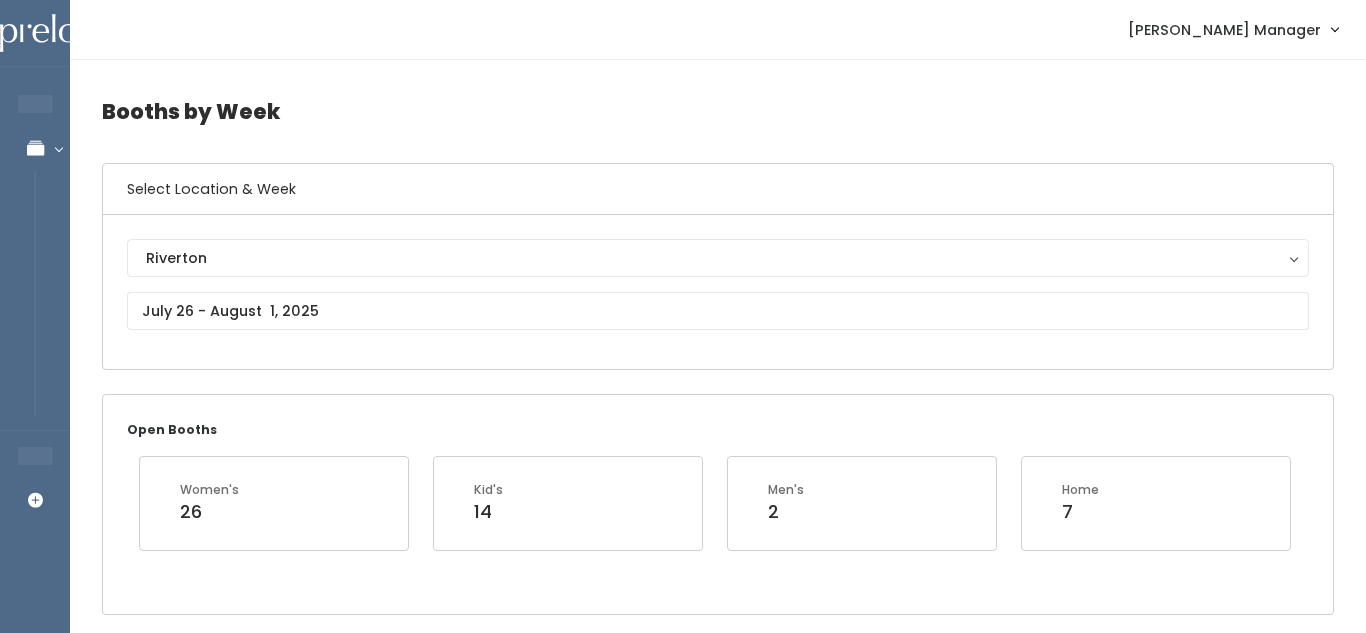 scroll, scrollTop: 3414, scrollLeft: 0, axis: vertical 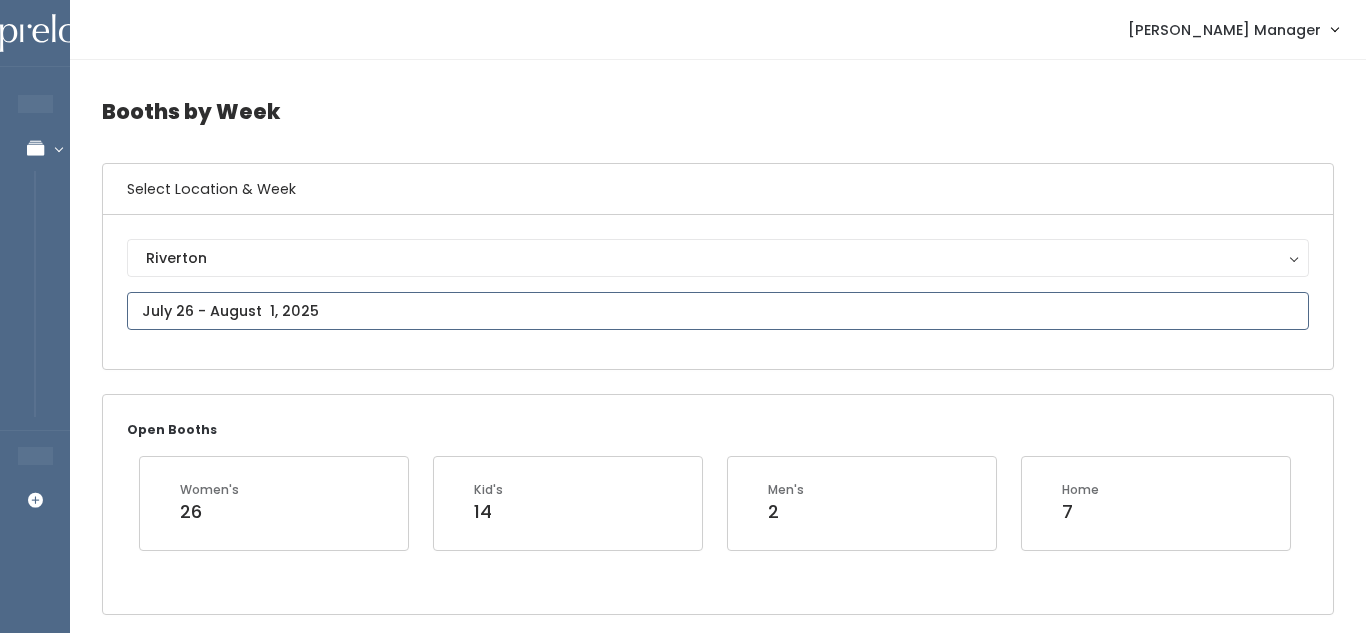 click at bounding box center (718, 311) 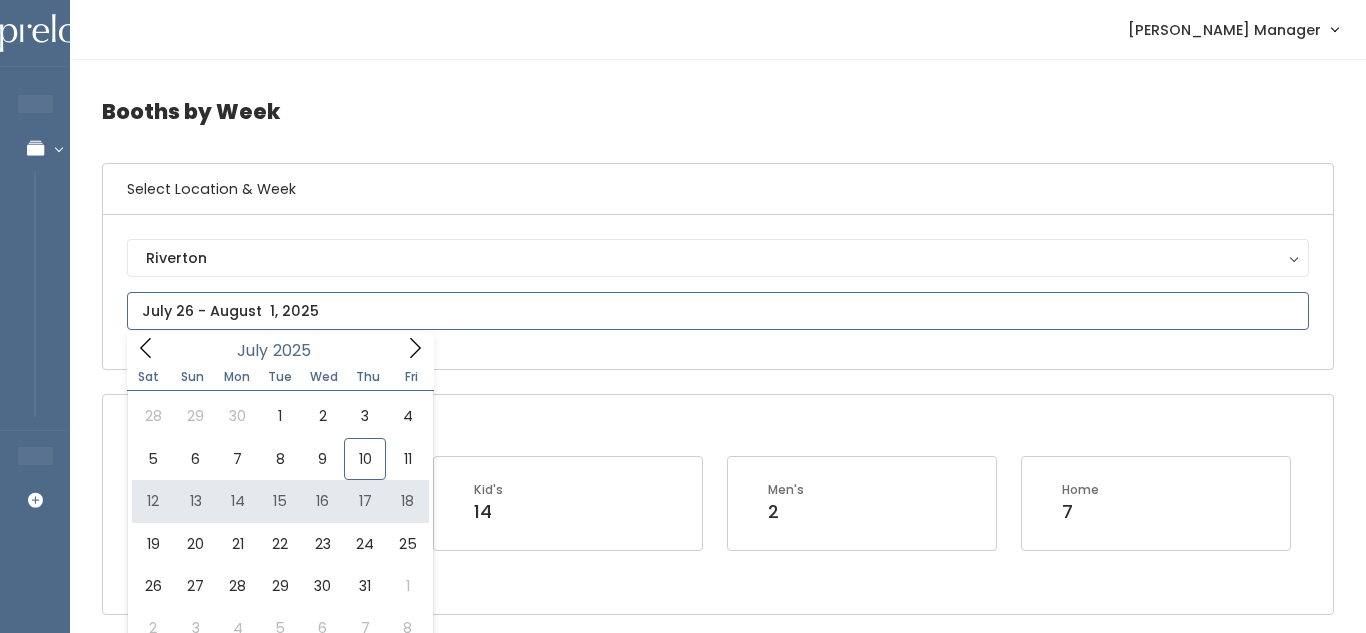 type on "[DATE] to [DATE]" 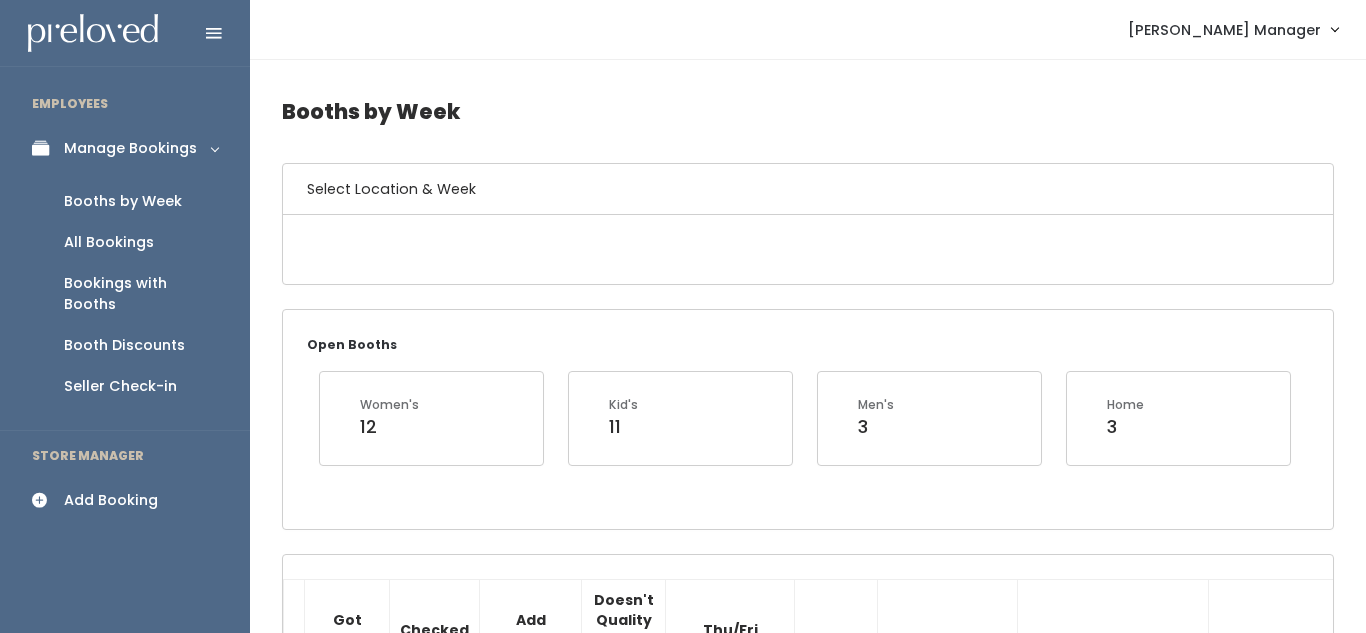 scroll, scrollTop: 0, scrollLeft: 0, axis: both 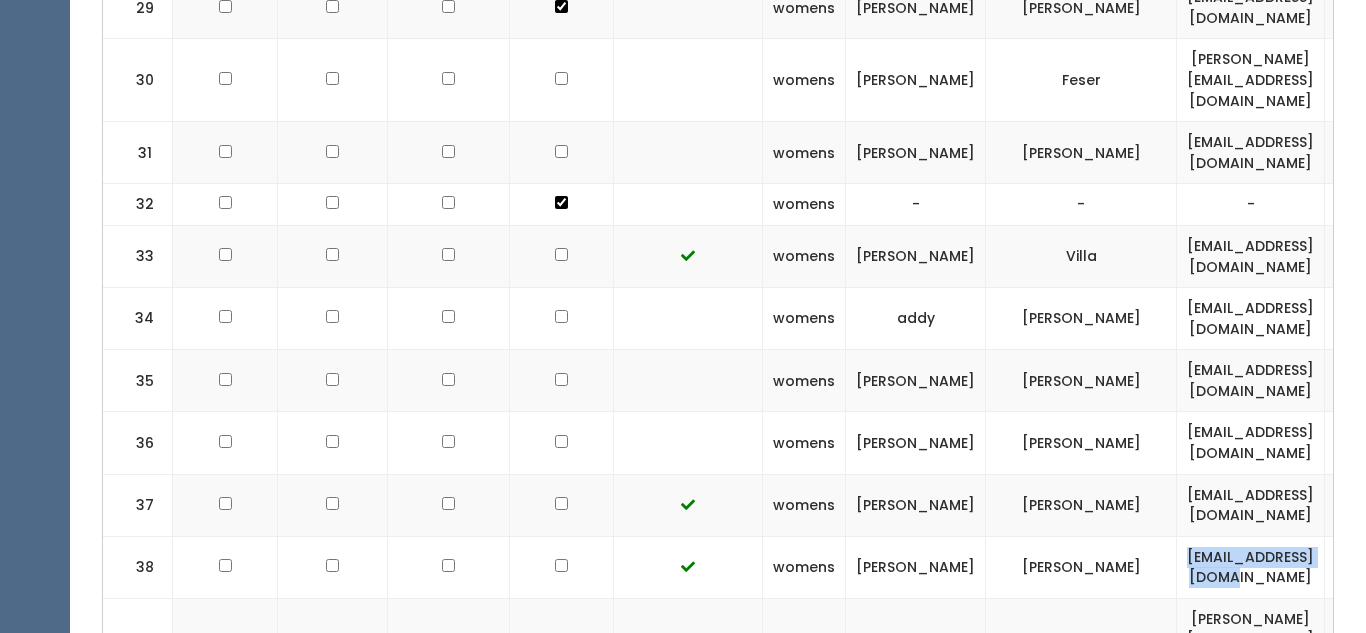 drag, startPoint x: 1046, startPoint y: 483, endPoint x: 1232, endPoint y: 494, distance: 186.32498 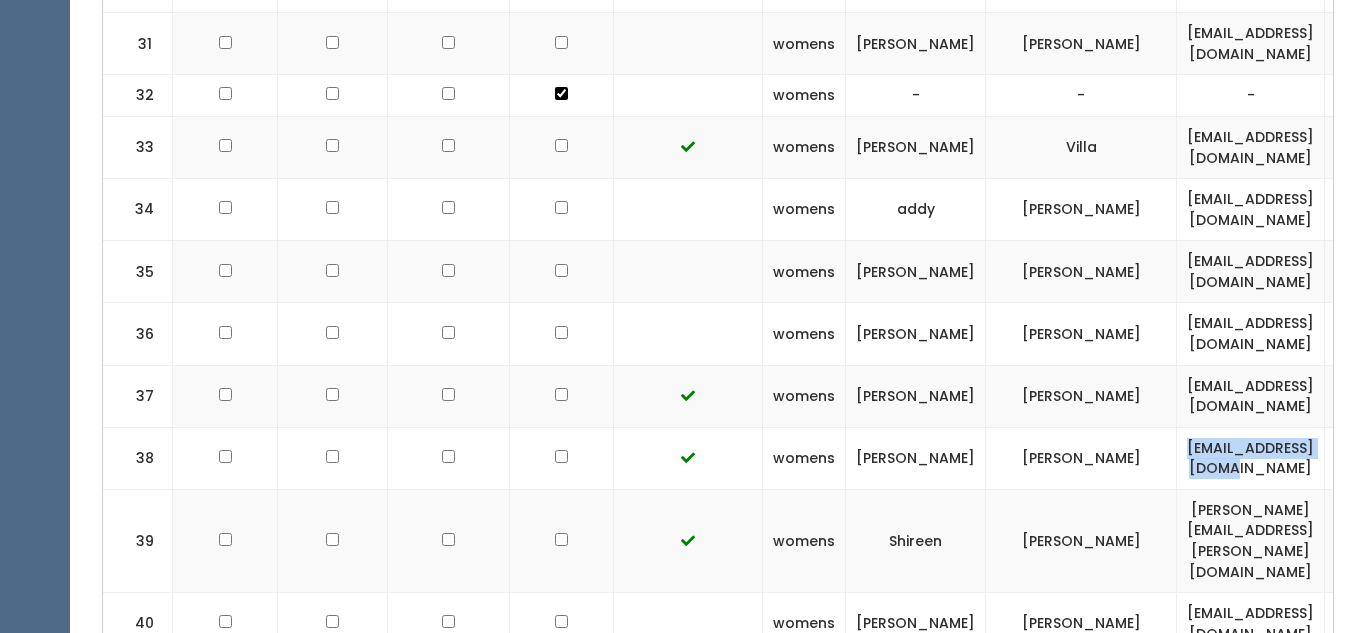scroll, scrollTop: 2434, scrollLeft: 0, axis: vertical 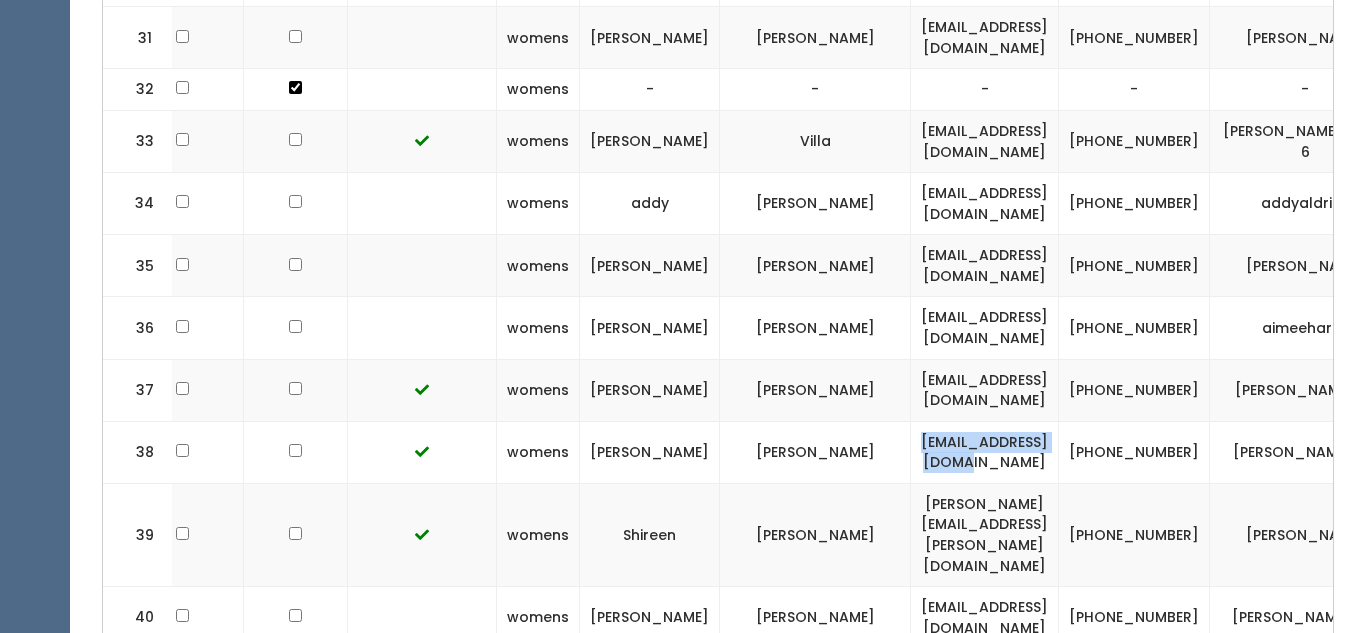 click at bounding box center (1437, 452) 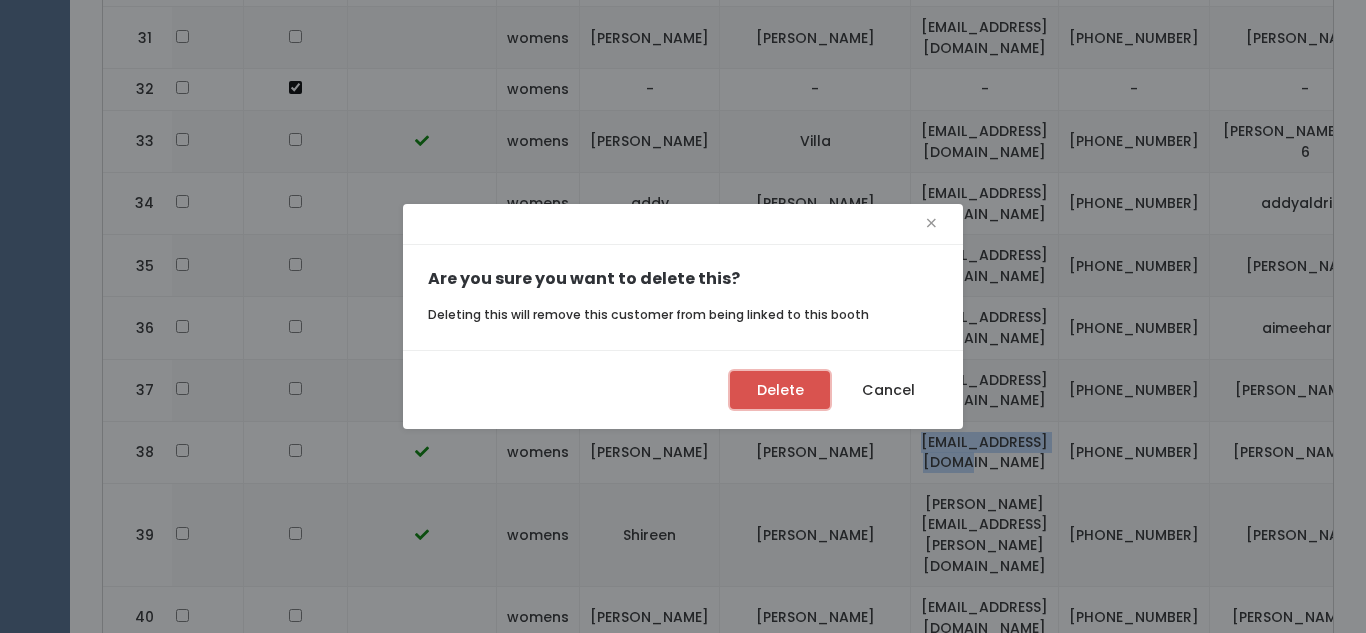 click on "Delete" at bounding box center (780, 390) 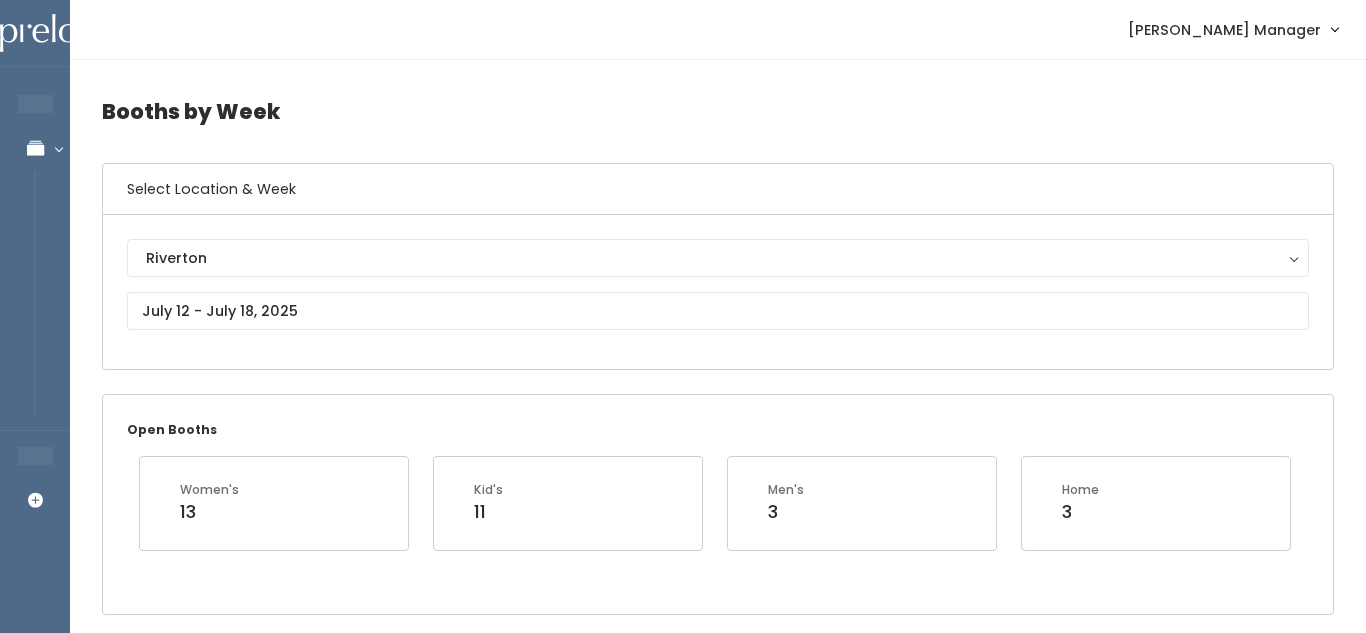 scroll, scrollTop: 2434, scrollLeft: 0, axis: vertical 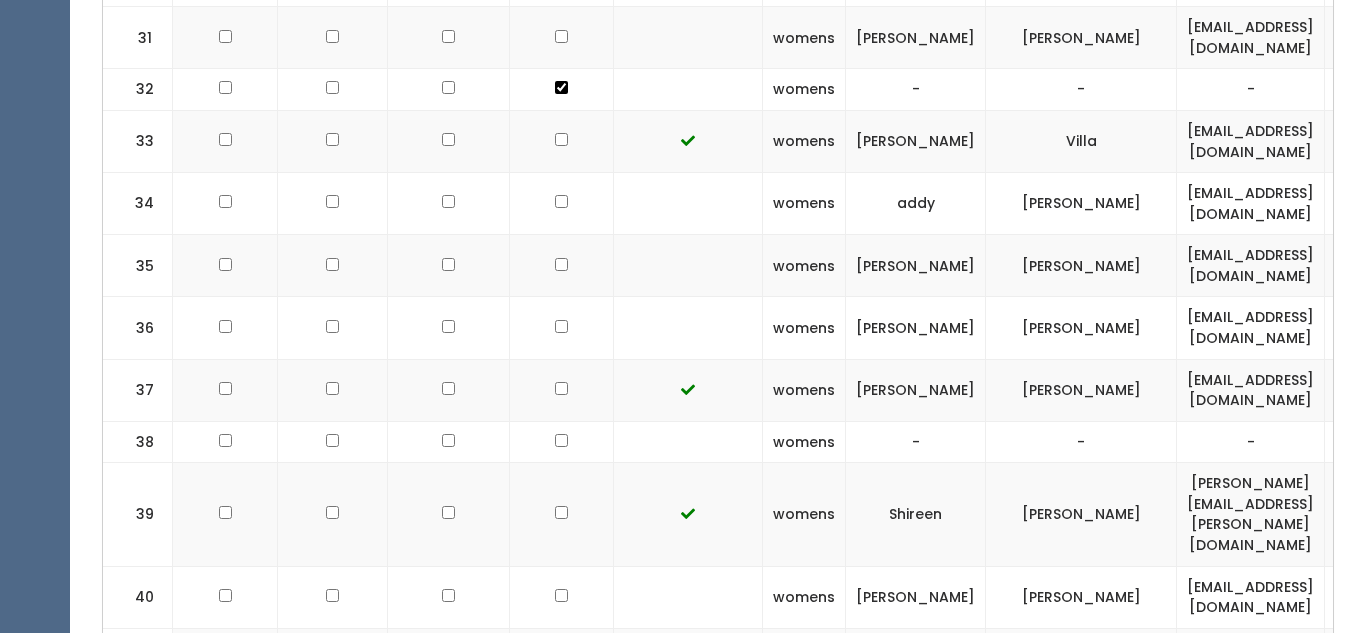 click on "womens" at bounding box center [804, 514] 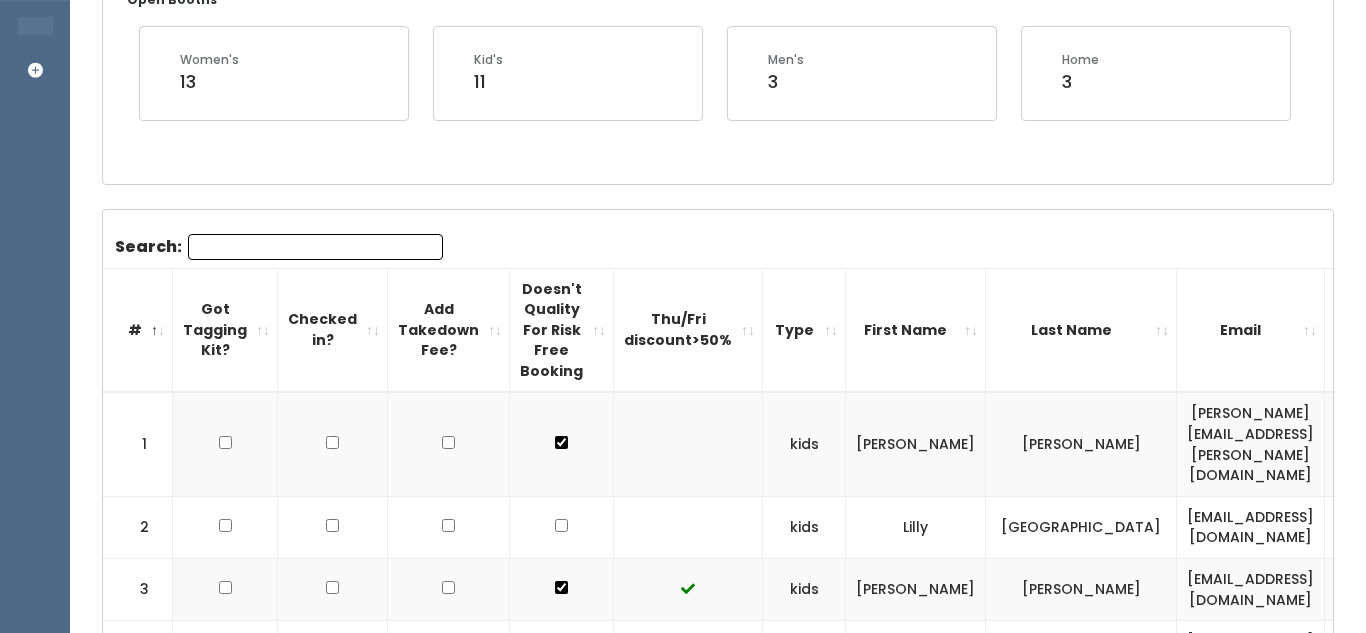 scroll, scrollTop: 0, scrollLeft: 0, axis: both 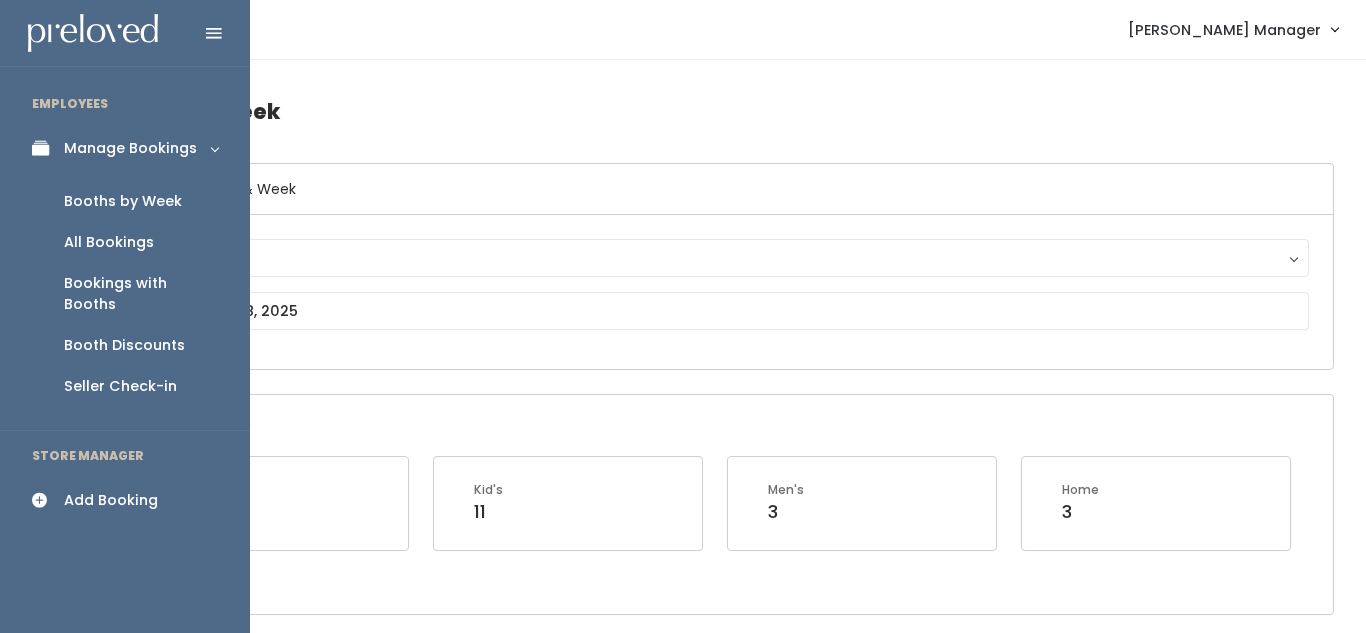 click at bounding box center (46, 500) 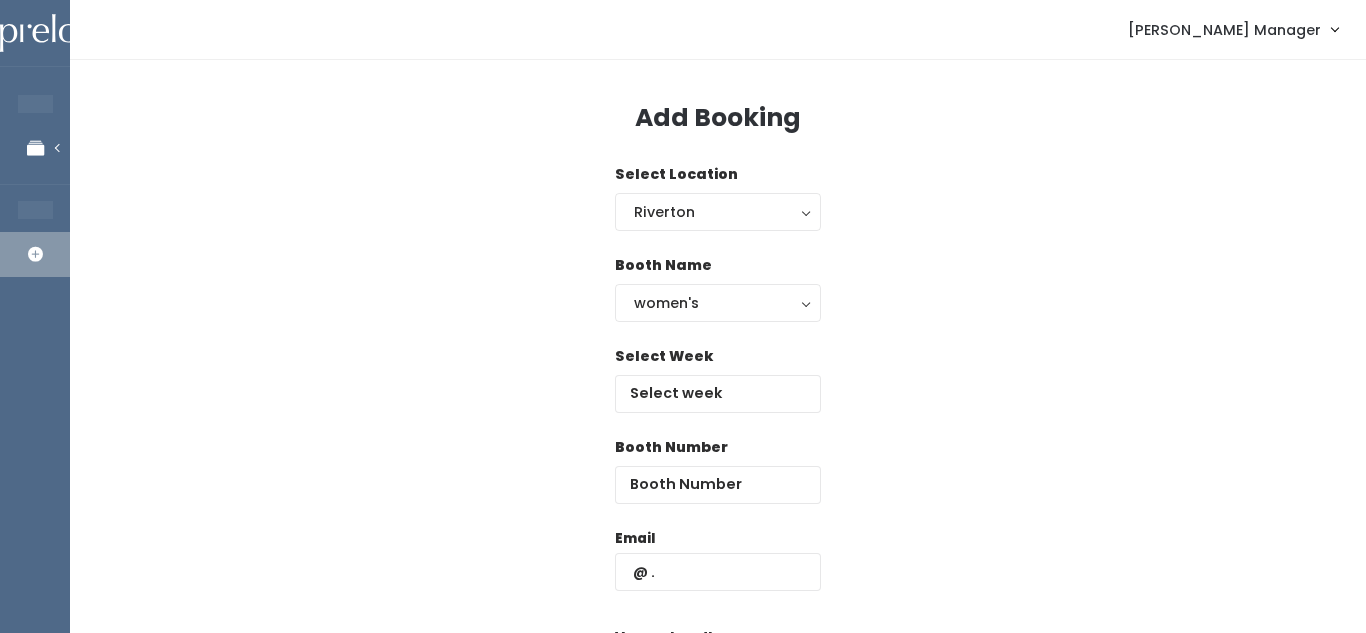 scroll, scrollTop: 0, scrollLeft: 0, axis: both 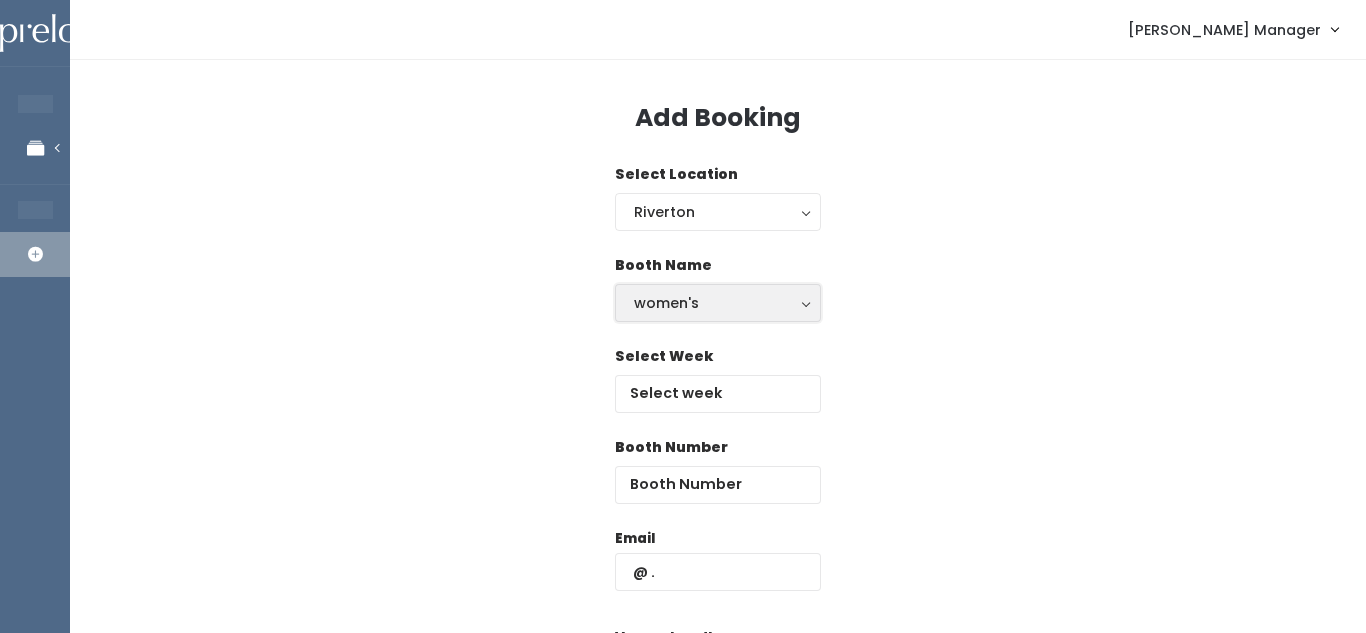 click on "women's" at bounding box center [718, 303] 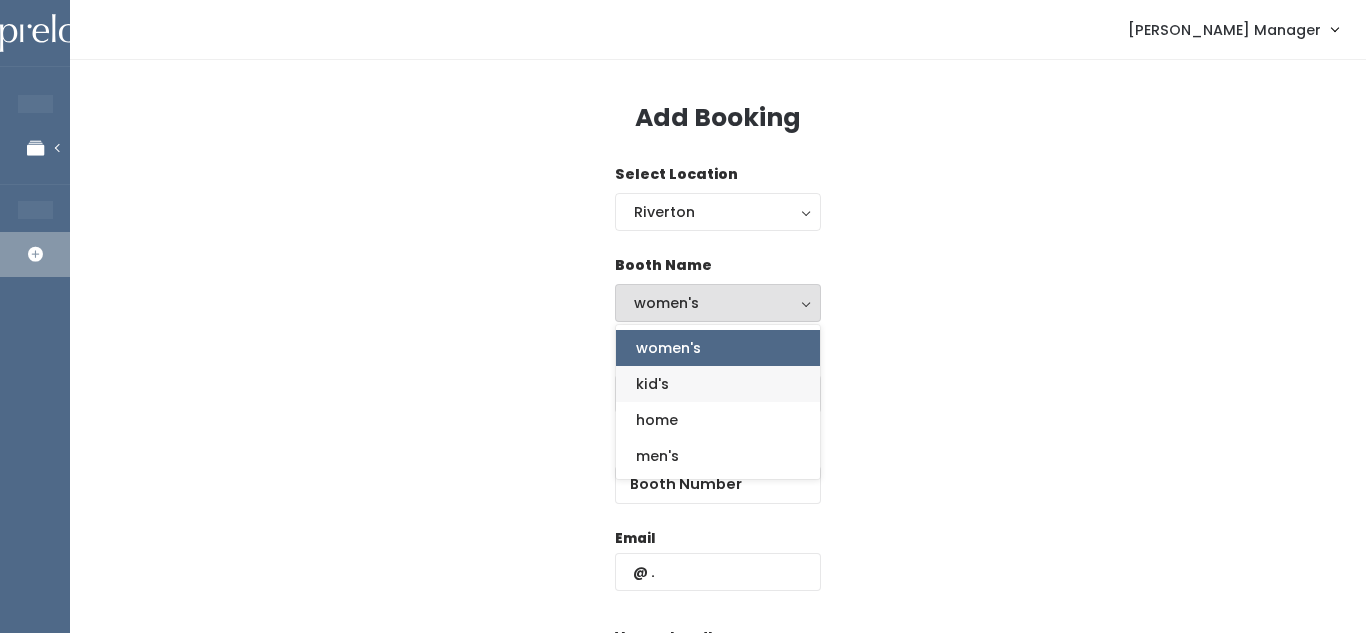 click on "kid's" at bounding box center [718, 384] 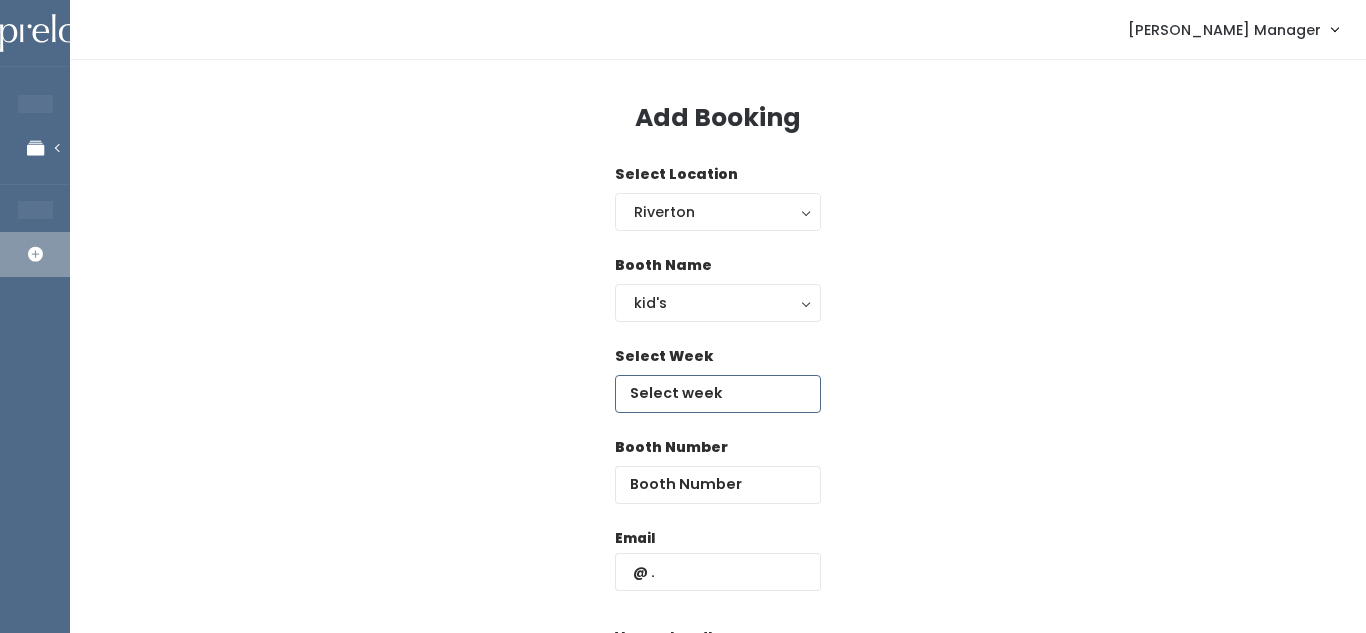 click at bounding box center (718, 394) 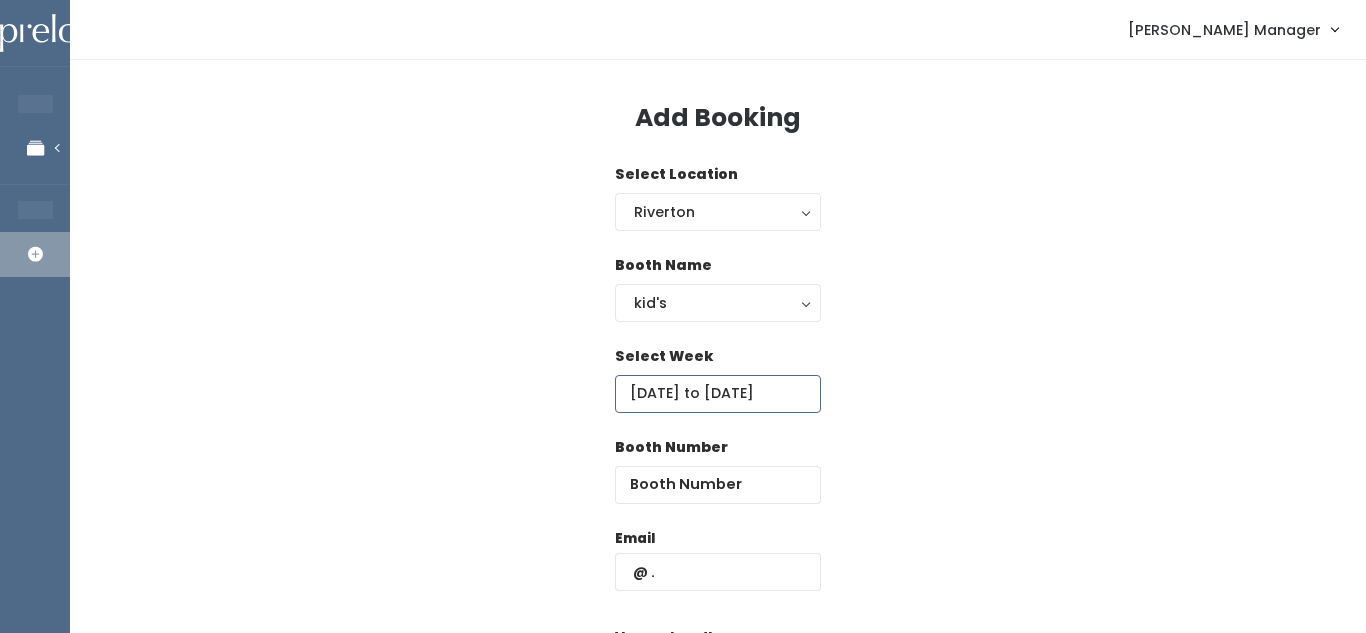 click on "July 19 to July 25" at bounding box center [718, 394] 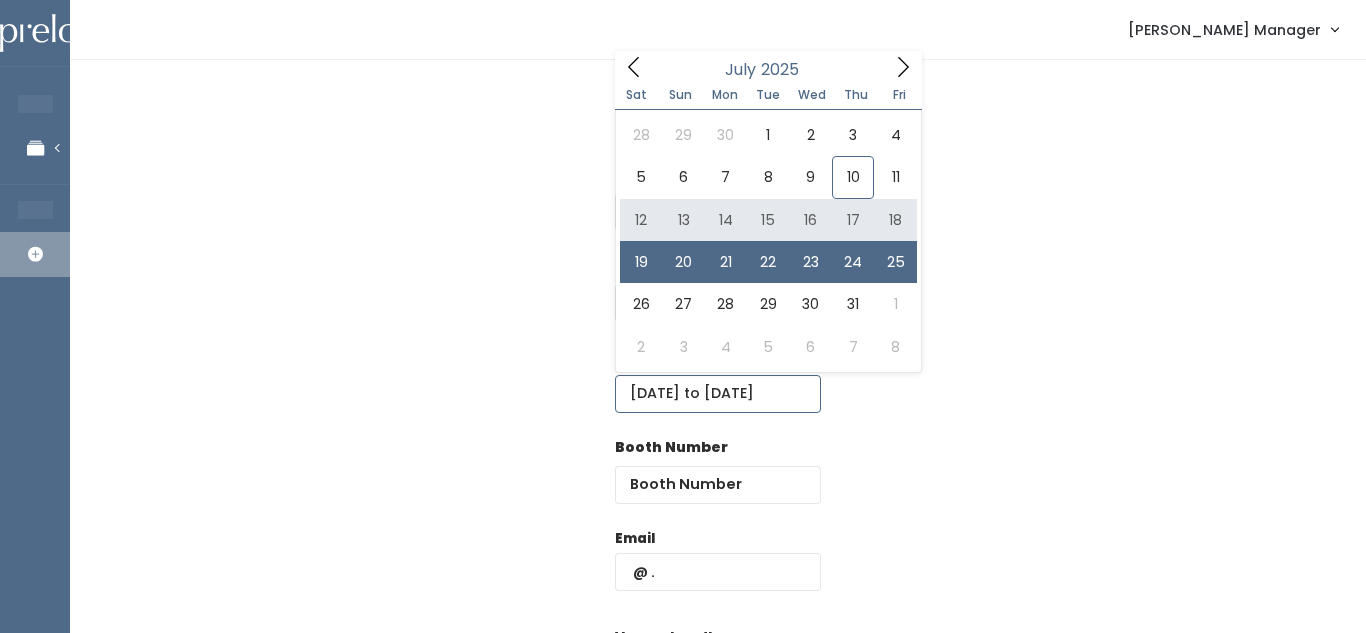type on "[DATE] to [DATE]" 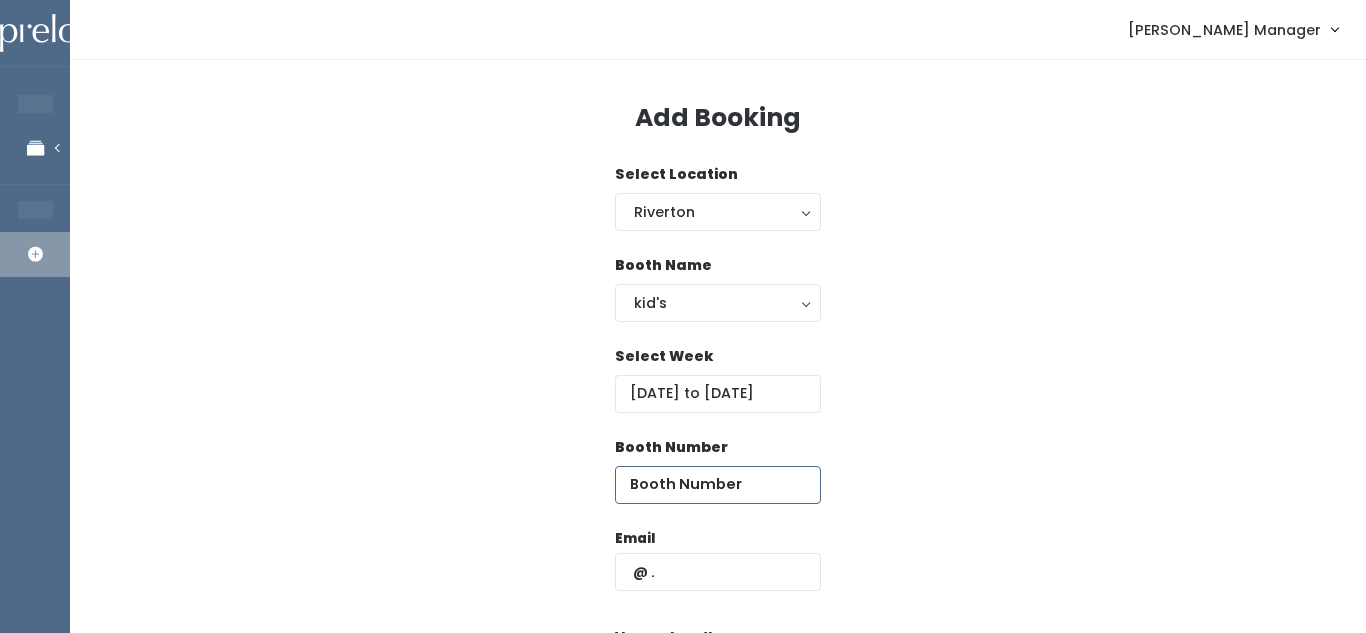 click at bounding box center (718, 485) 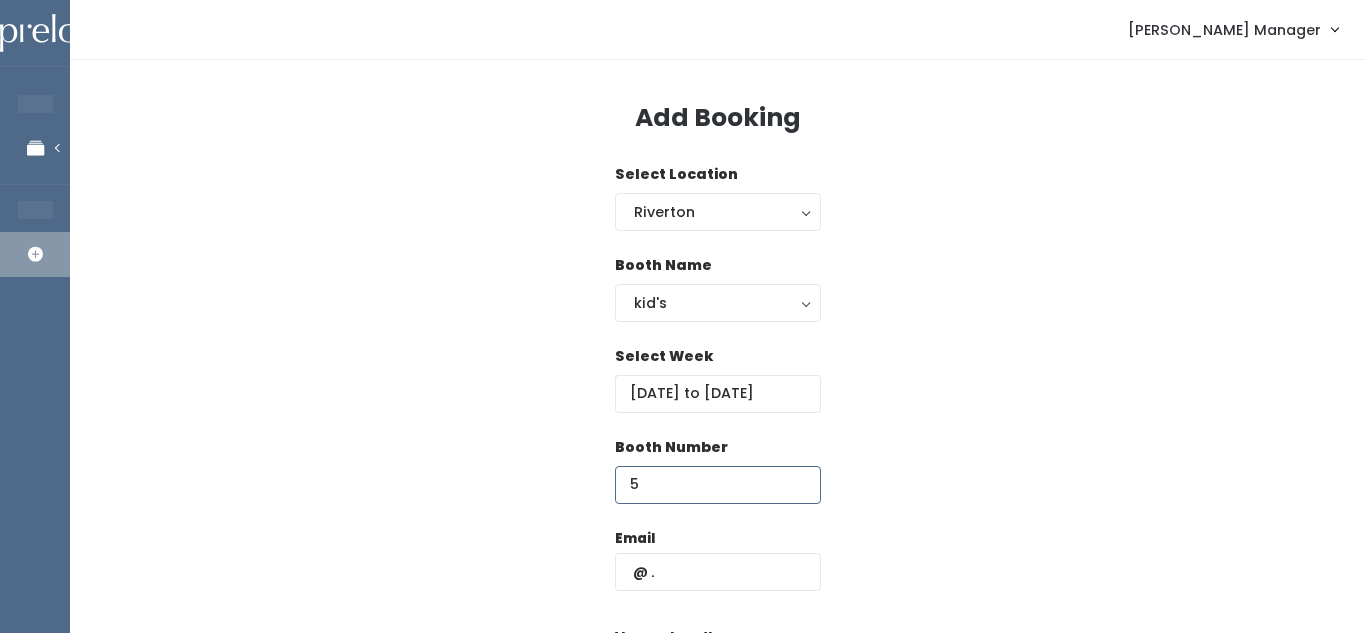 type on "5" 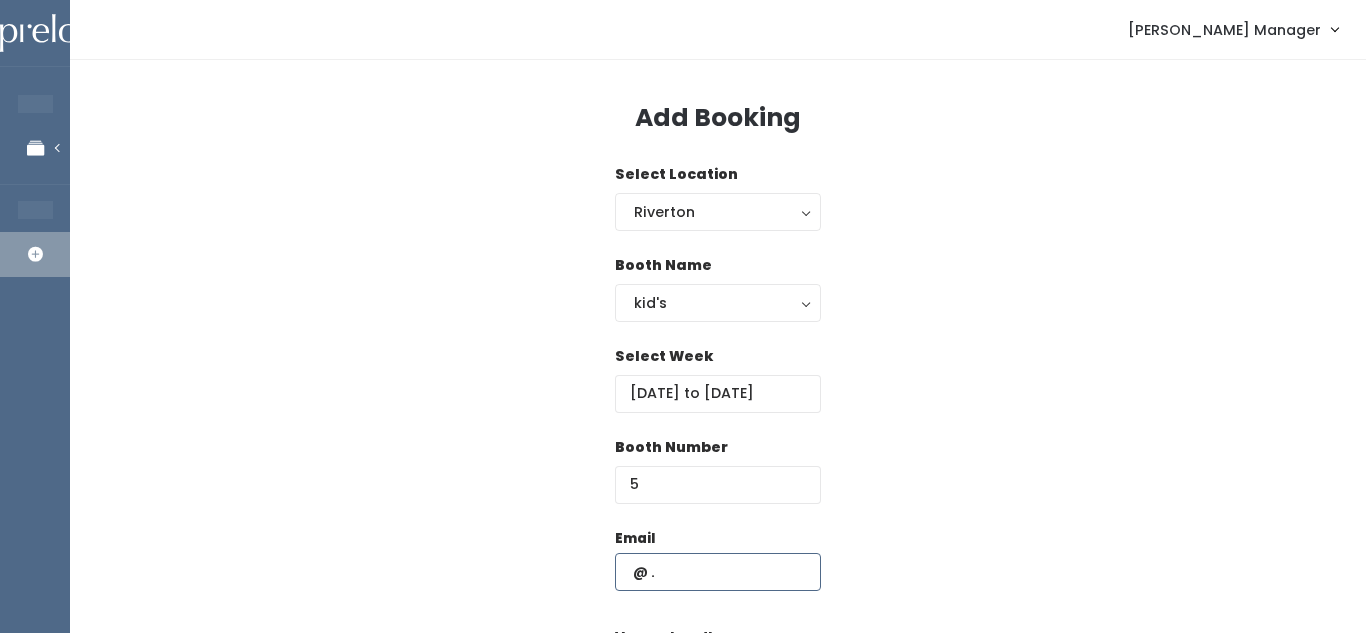 click at bounding box center [718, 572] 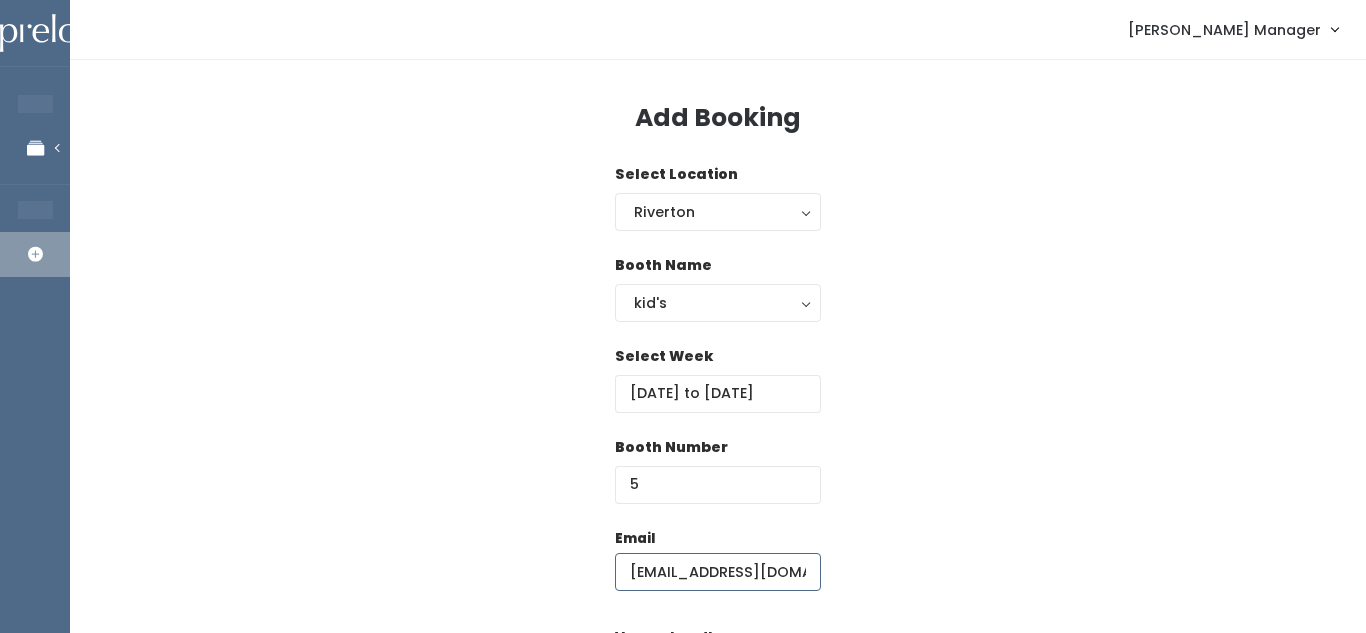 scroll, scrollTop: 324, scrollLeft: 0, axis: vertical 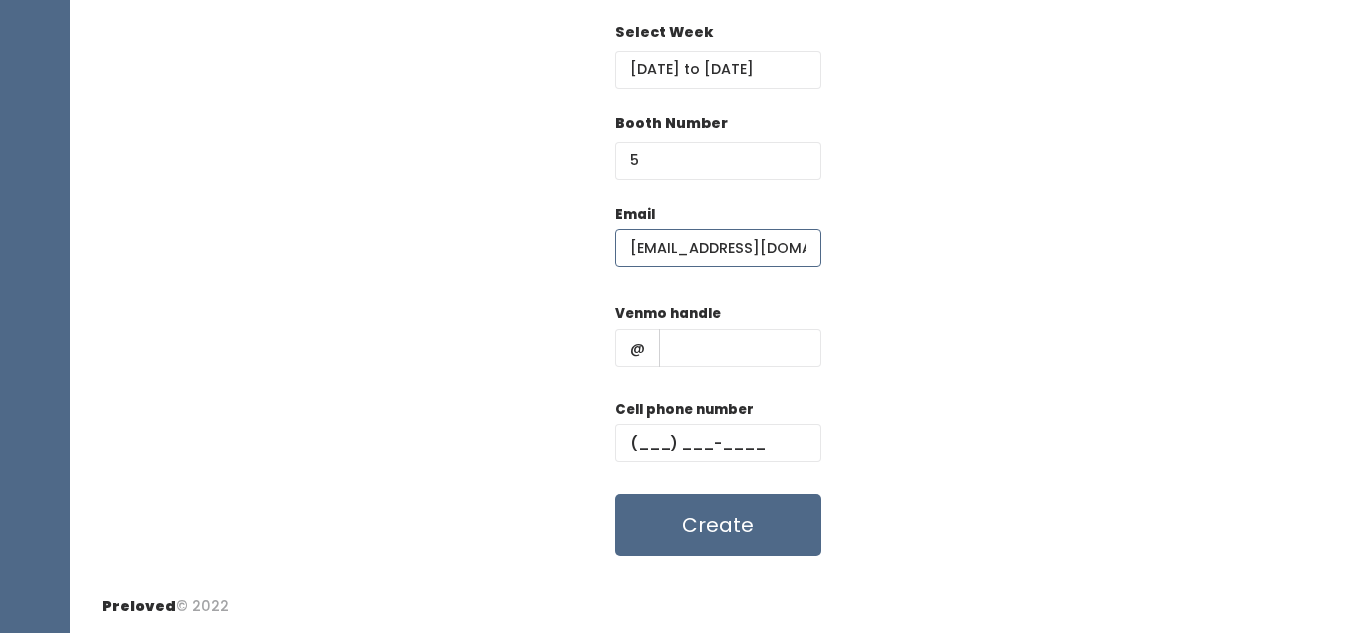 type on "jeniowen@hotmail.com" 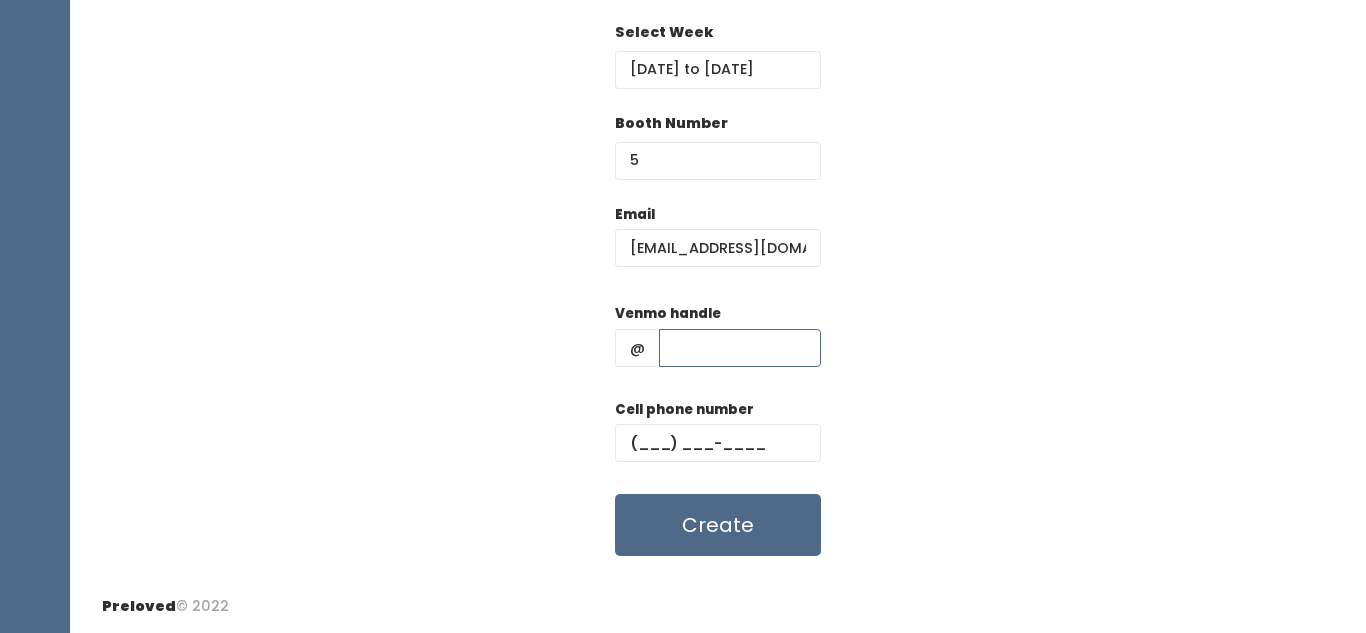 click at bounding box center (740, 348) 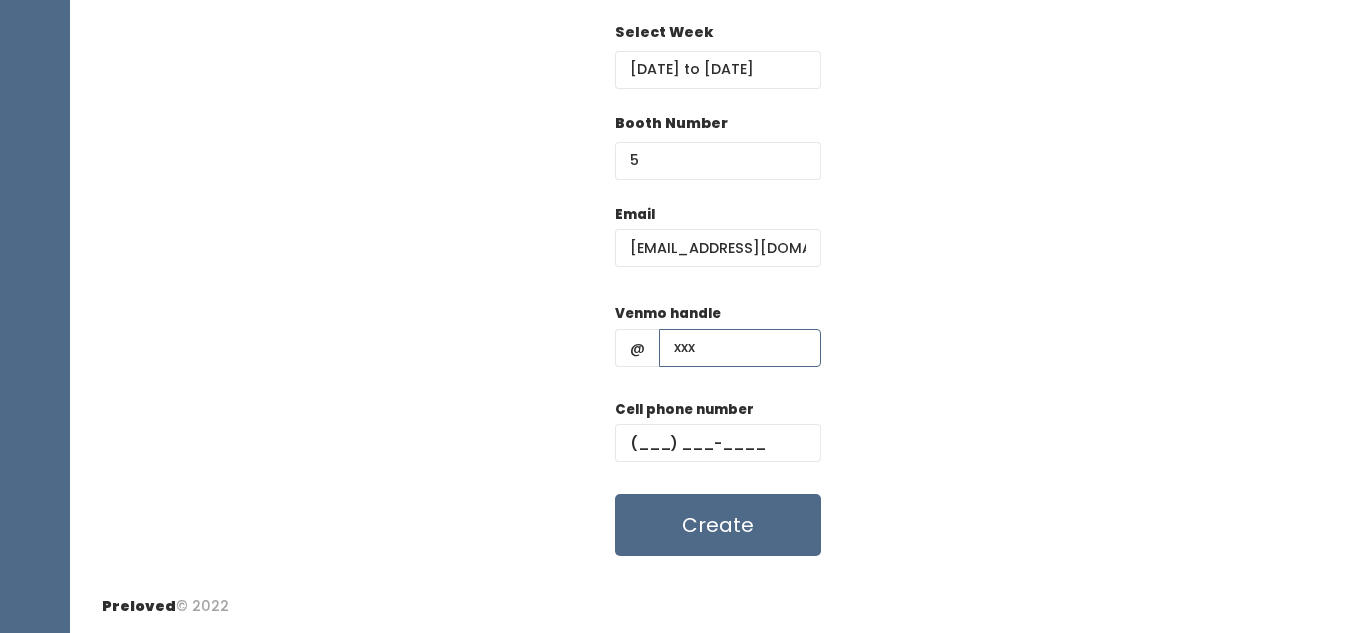 type on "xxx" 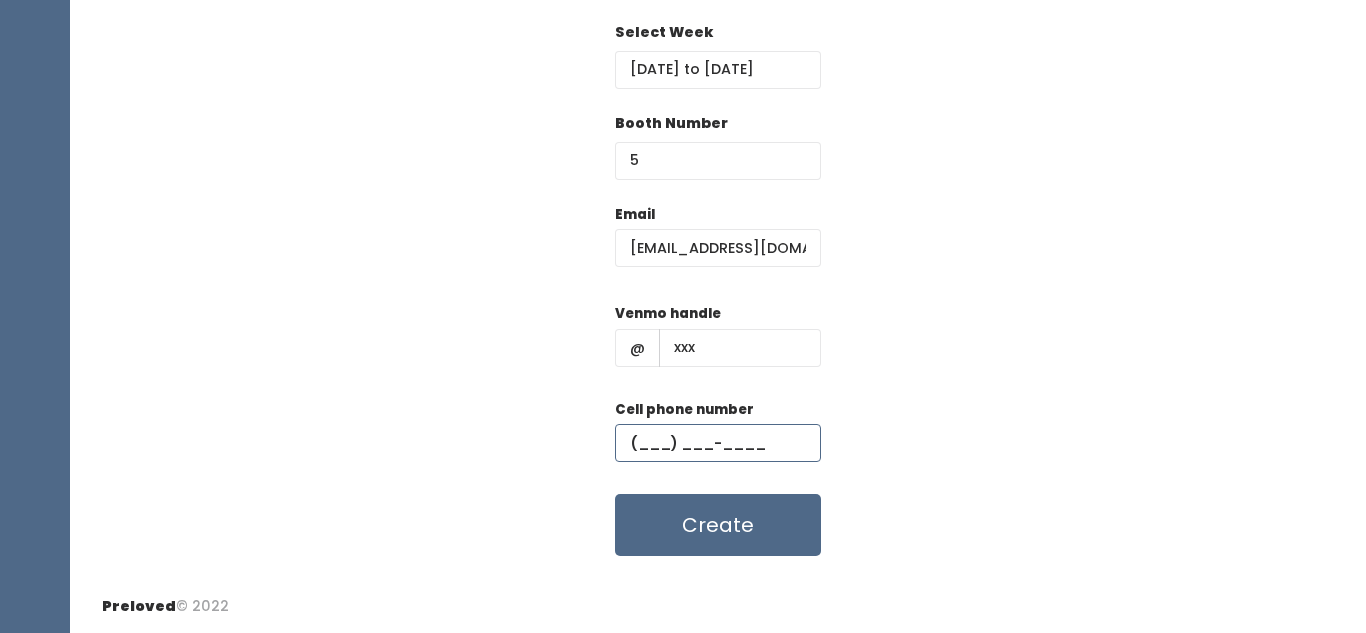 click at bounding box center [718, 443] 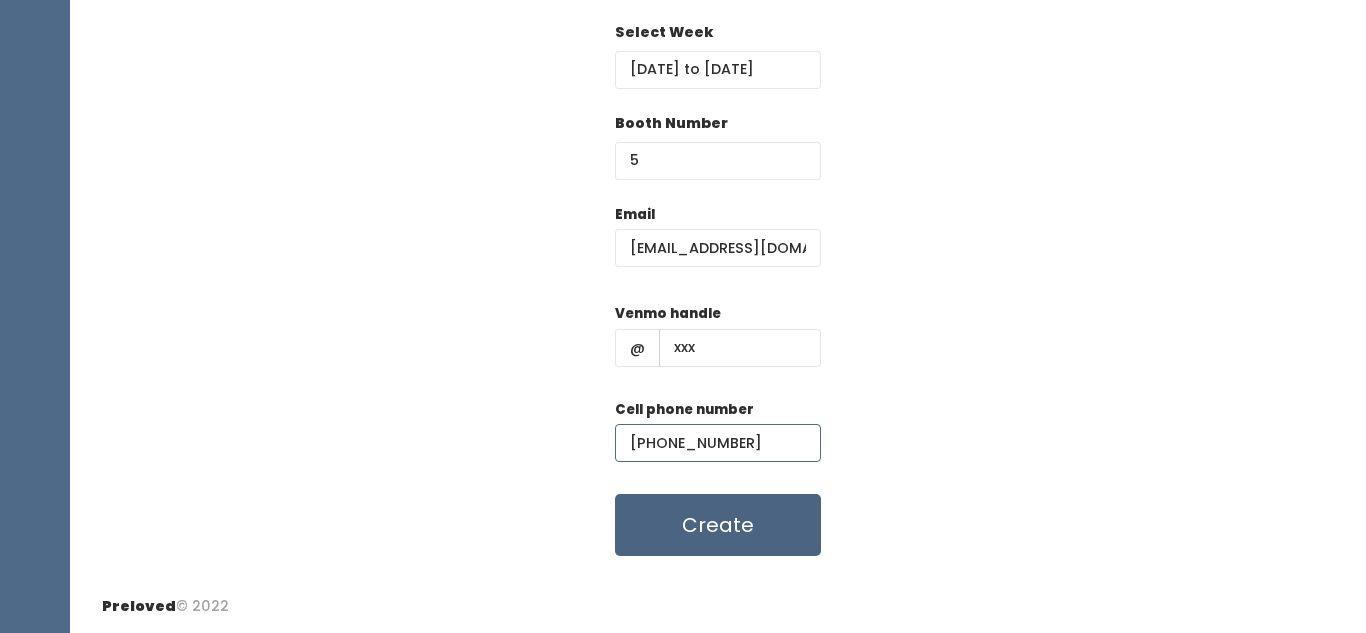 type on "(777) 777-7777" 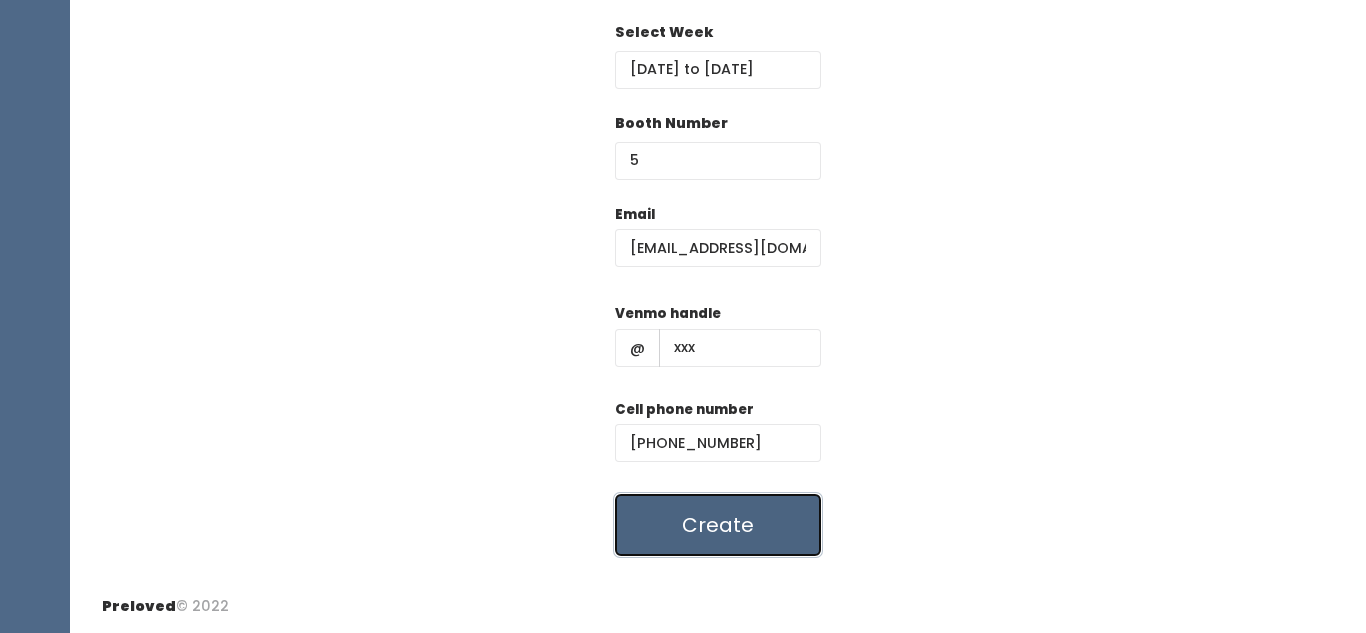 click on "Create" at bounding box center [718, 525] 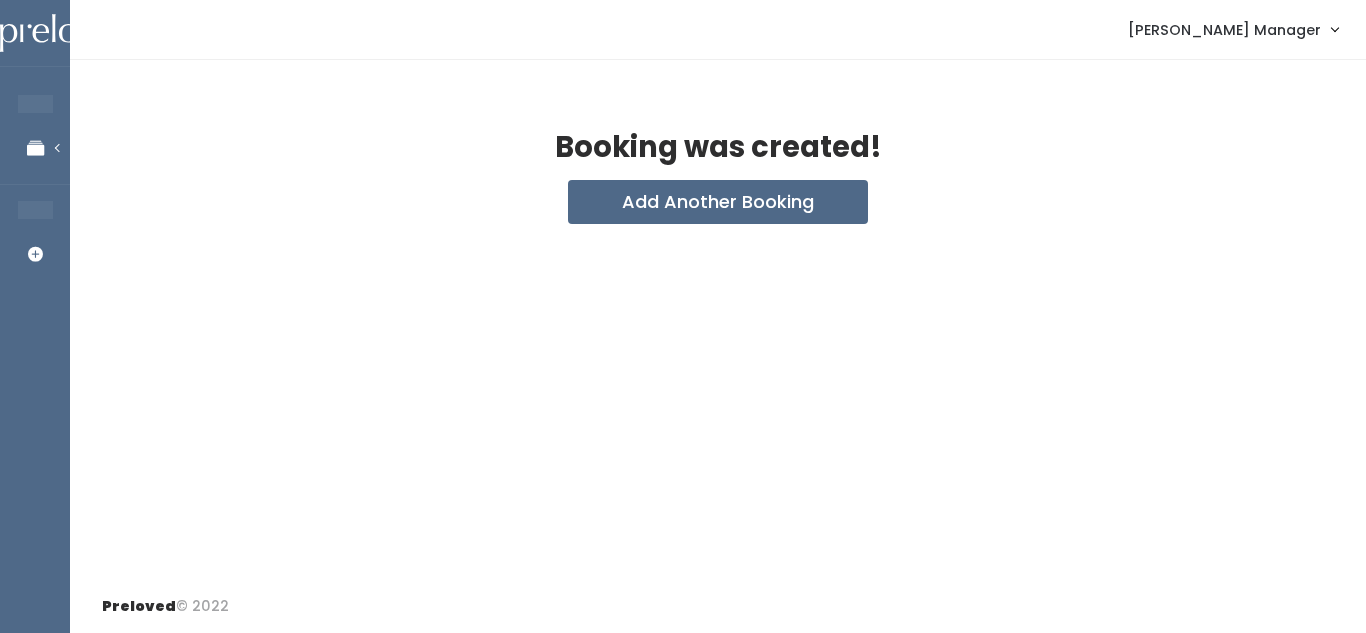 scroll, scrollTop: 0, scrollLeft: 0, axis: both 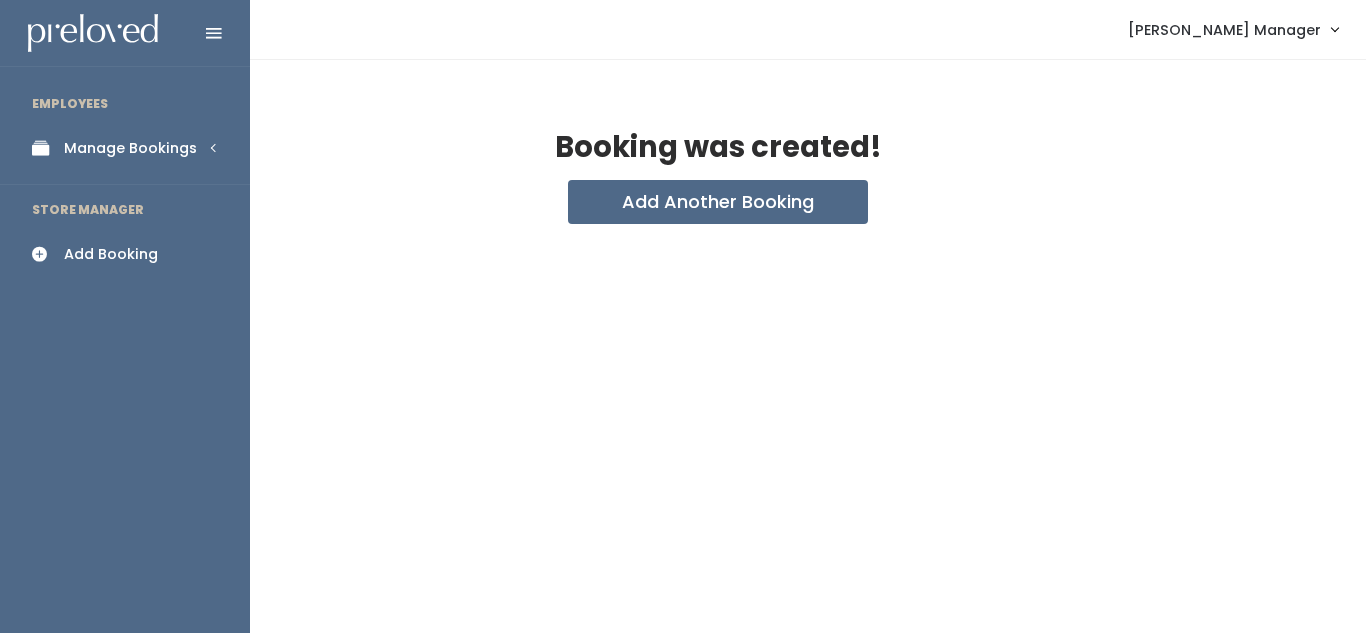 click on "Manage Bookings" at bounding box center [125, 148] 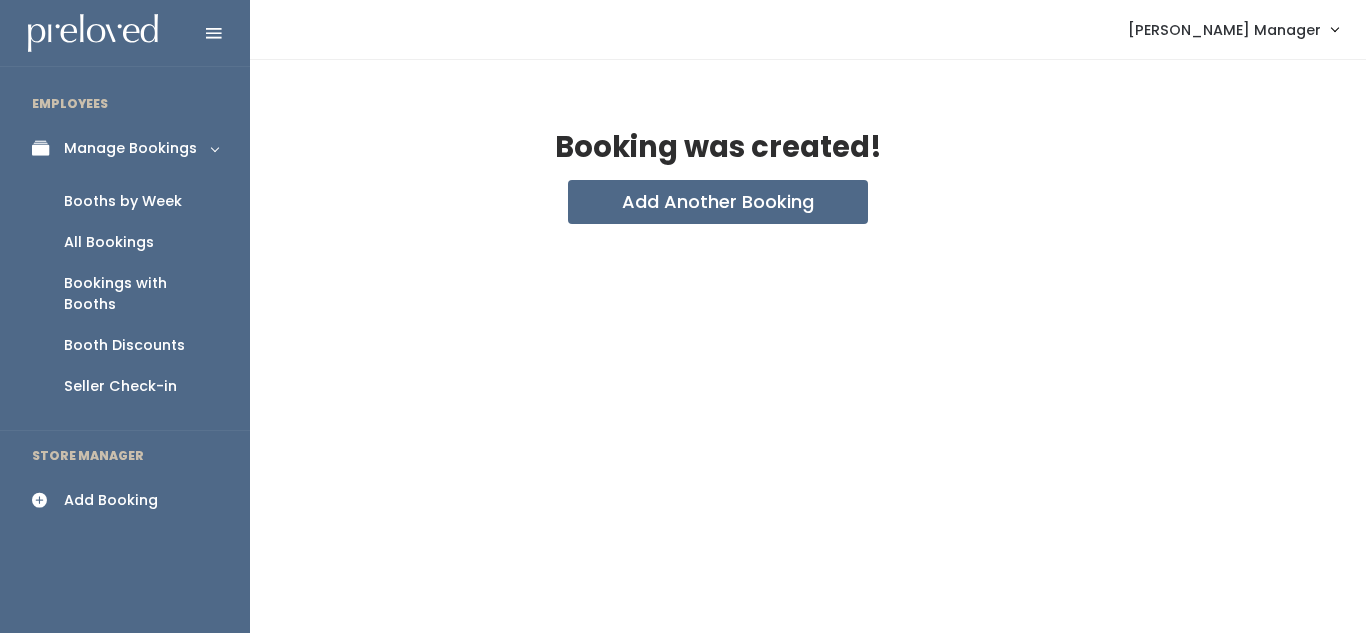 click on "Booths by Week" at bounding box center (123, 201) 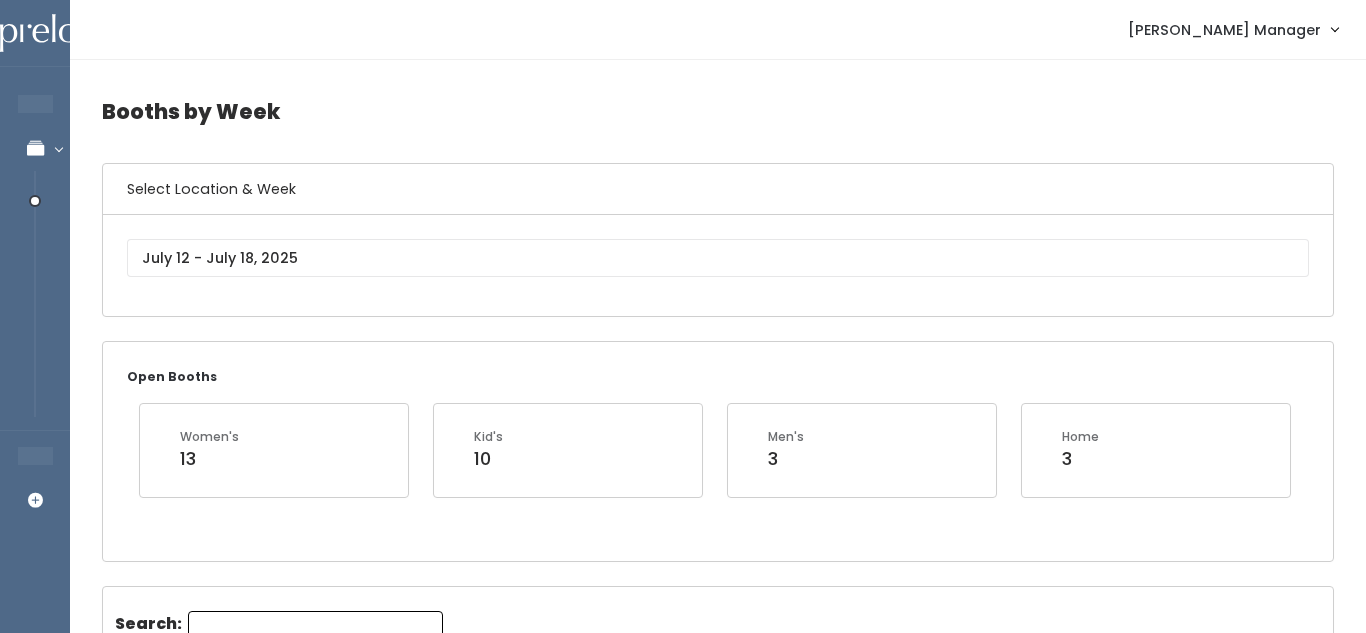 scroll, scrollTop: 0, scrollLeft: 0, axis: both 